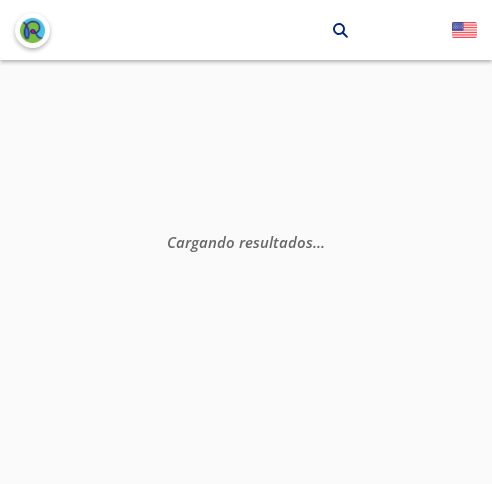 scroll, scrollTop: 0, scrollLeft: 0, axis: both 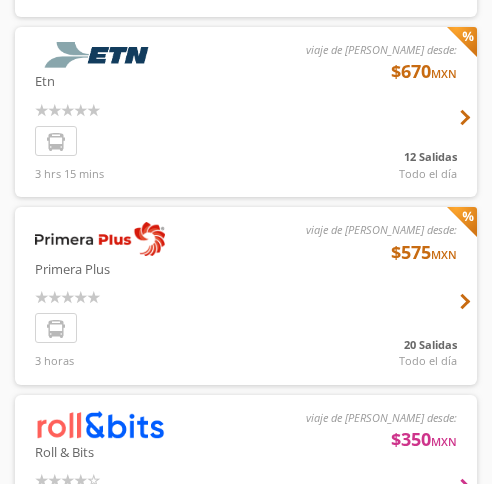 click at bounding box center (246, 296) 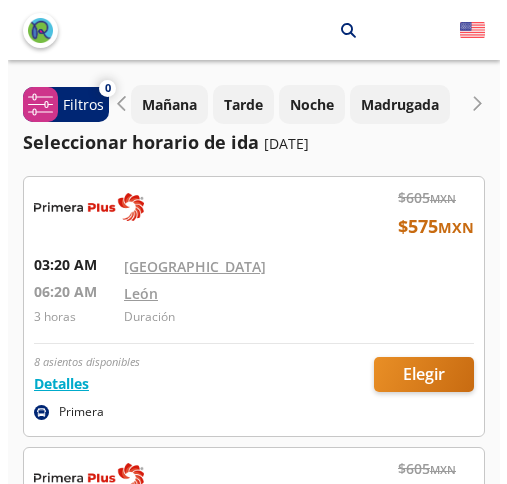 scroll, scrollTop: 100, scrollLeft: 0, axis: vertical 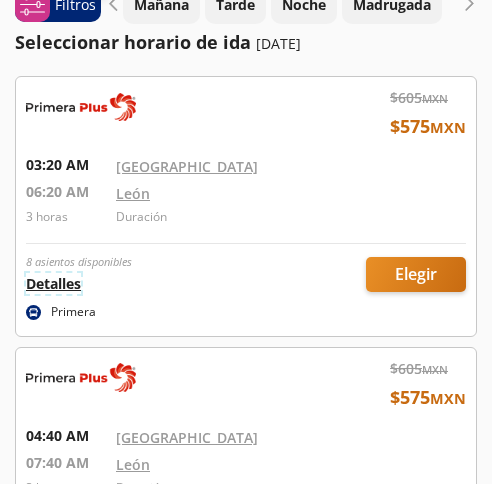 click on "Detalles" at bounding box center [53, 283] 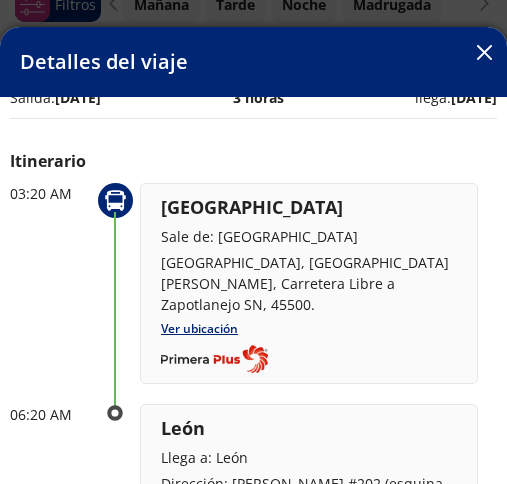 scroll, scrollTop: 80, scrollLeft: 0, axis: vertical 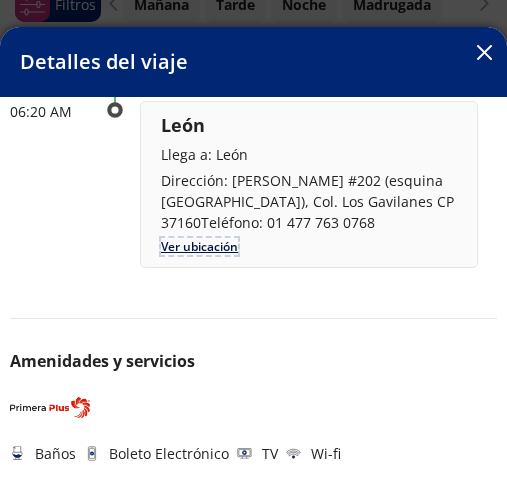 click on "Ver ubicación" at bounding box center (199, 246) 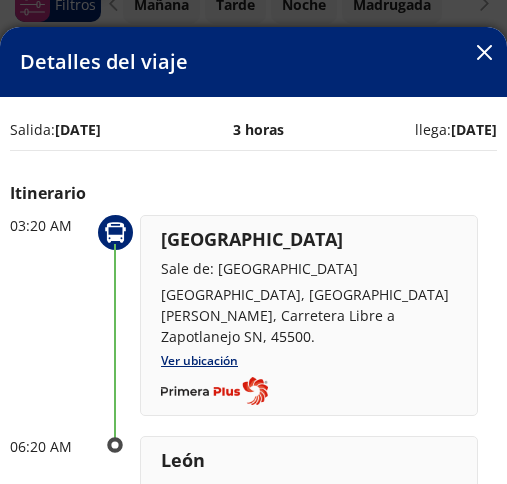scroll, scrollTop: 0, scrollLeft: 0, axis: both 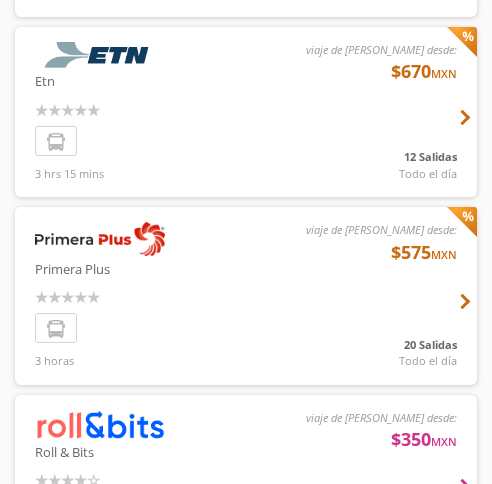 click at bounding box center [246, 296] 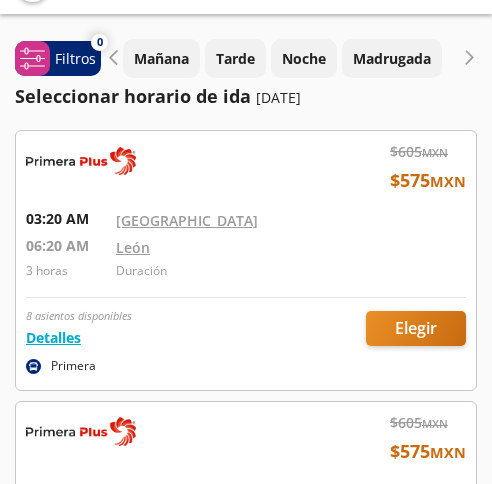 scroll, scrollTop: 0, scrollLeft: 0, axis: both 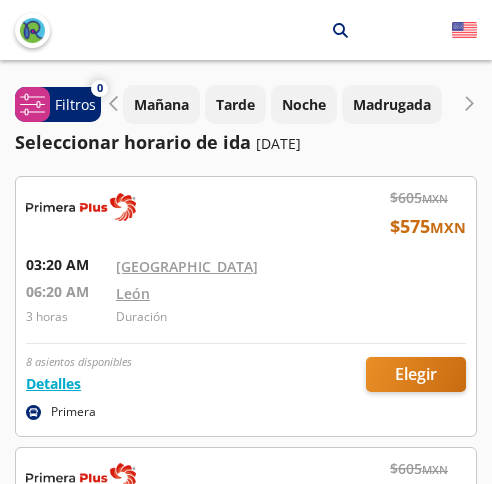 click on "[DATE]" at bounding box center (278, 143) 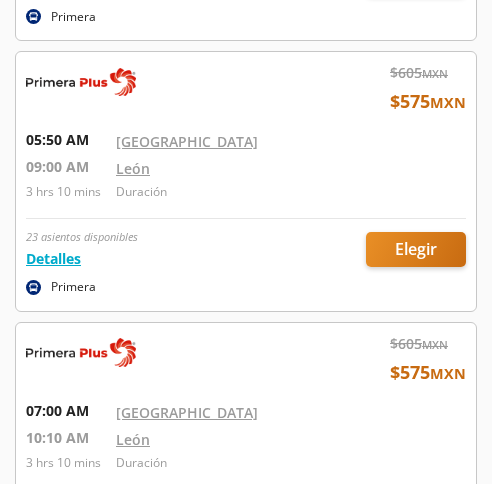 scroll, scrollTop: 700, scrollLeft: 0, axis: vertical 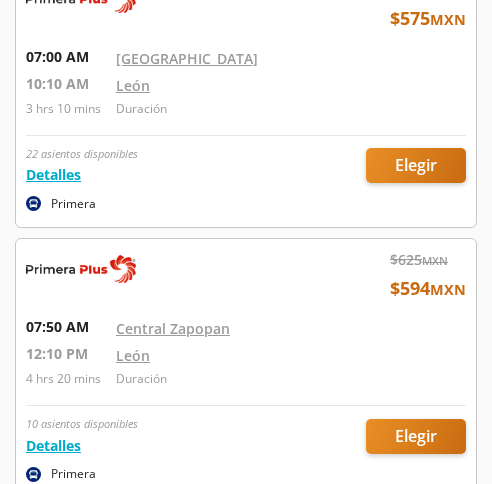click at bounding box center [246, 368] 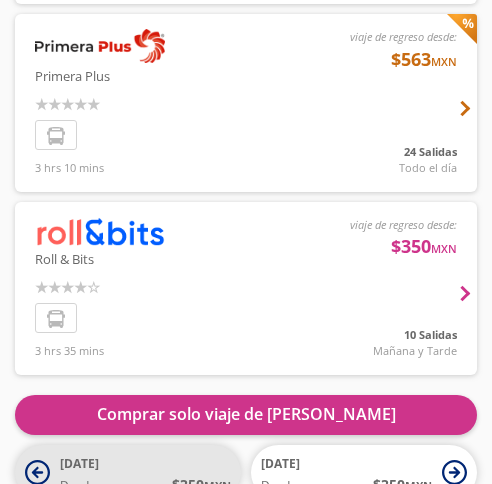 scroll, scrollTop: 329, scrollLeft: 0, axis: vertical 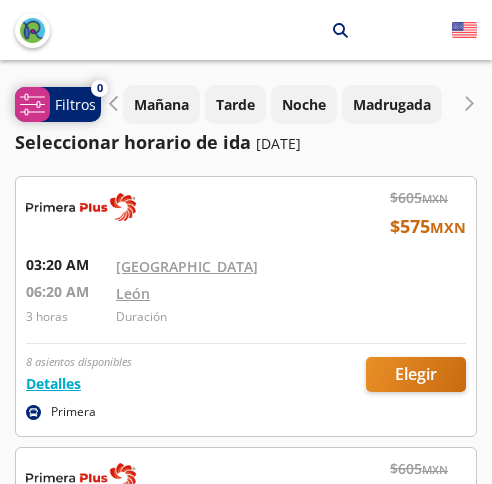 click on "system-uicons:filtering Filtros" at bounding box center (58, 104) 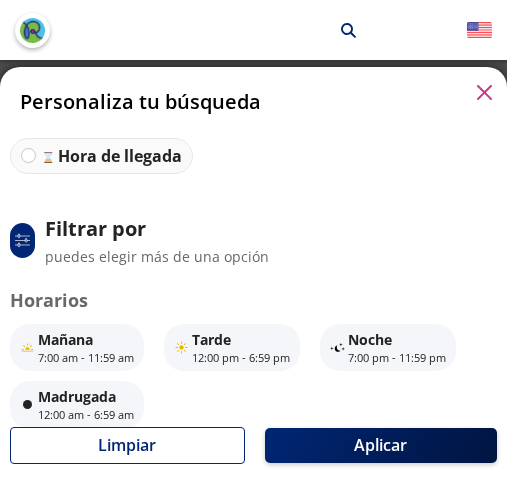 scroll, scrollTop: 183, scrollLeft: 0, axis: vertical 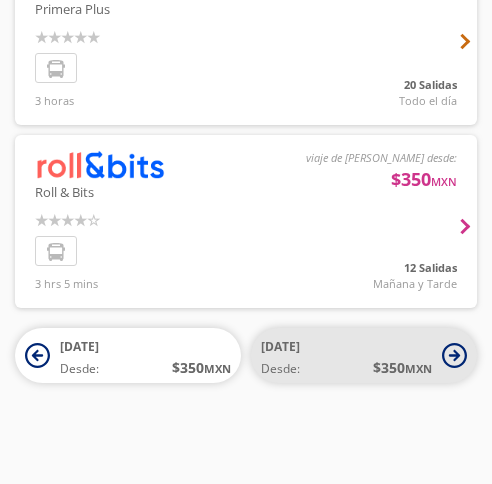 click 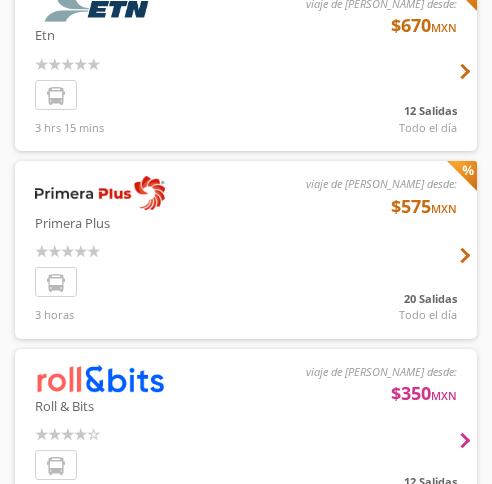 scroll, scrollTop: 399, scrollLeft: 0, axis: vertical 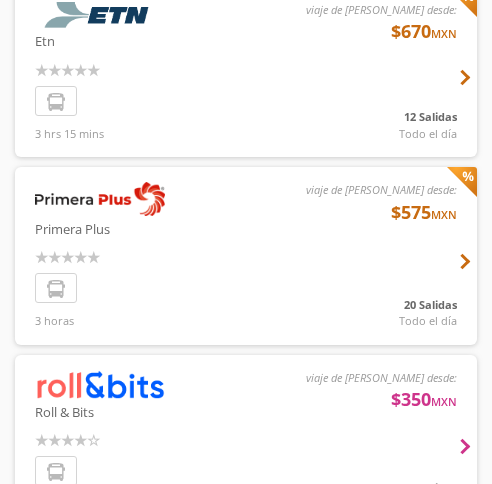 click at bounding box center [246, 256] 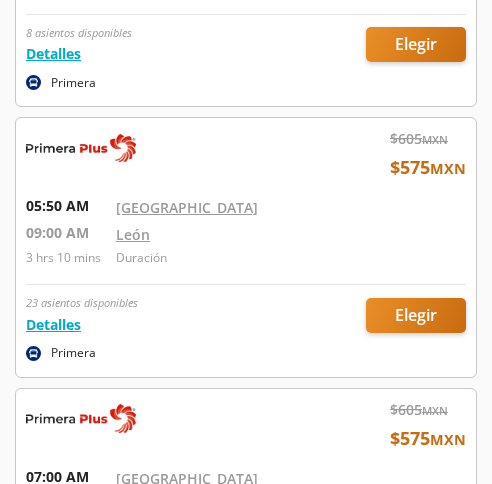 scroll, scrollTop: 500, scrollLeft: 0, axis: vertical 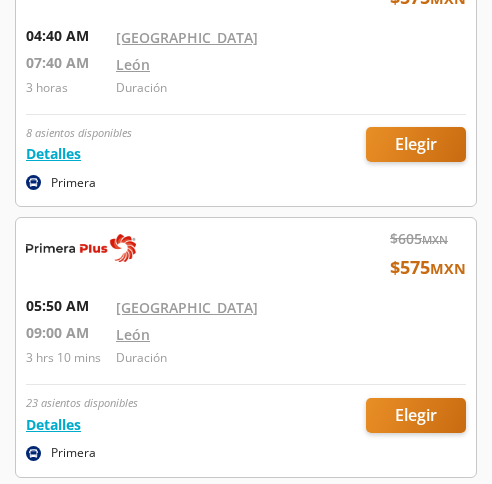 click at bounding box center (246, 347) 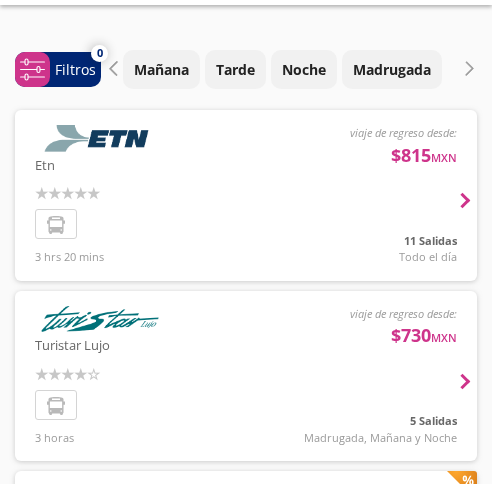 scroll, scrollTop: 29, scrollLeft: 0, axis: vertical 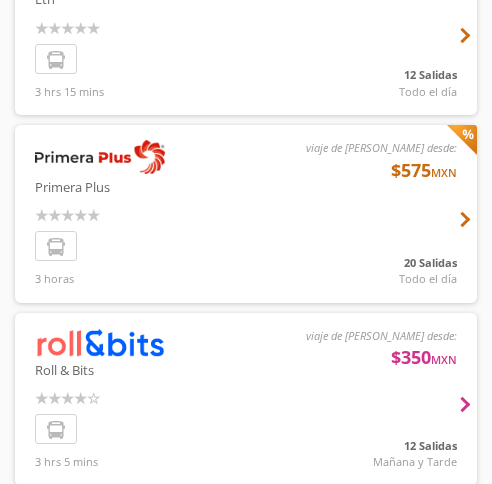 click at bounding box center (246, 214) 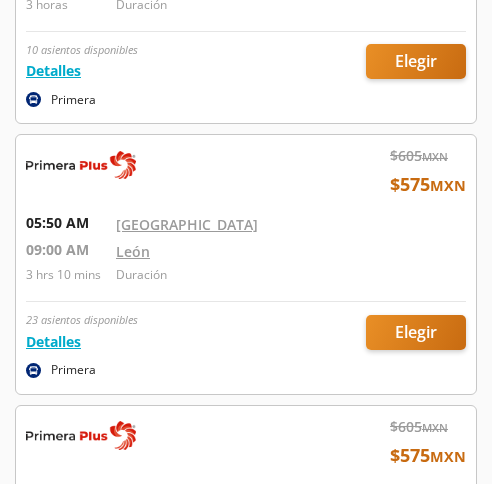 scroll, scrollTop: 600, scrollLeft: 0, axis: vertical 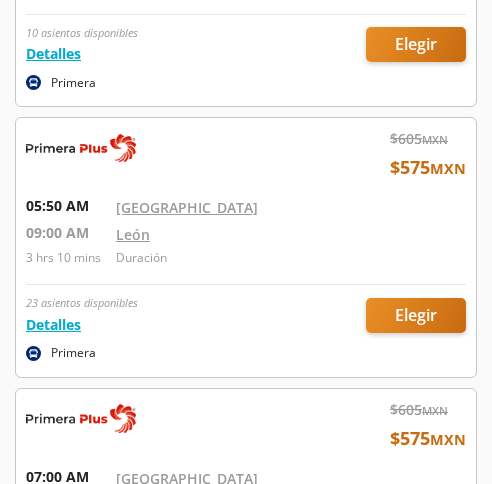 click at bounding box center [246, 247] 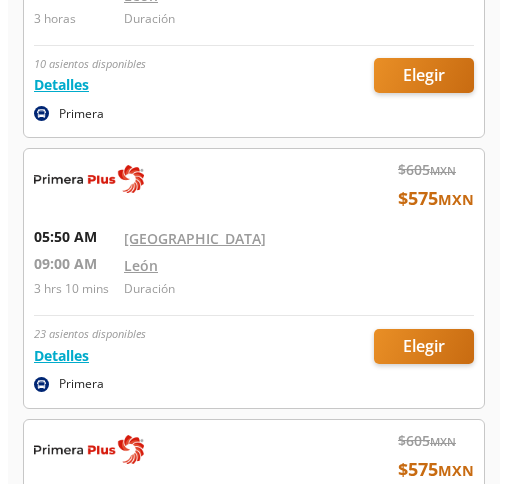 scroll, scrollTop: 700, scrollLeft: 0, axis: vertical 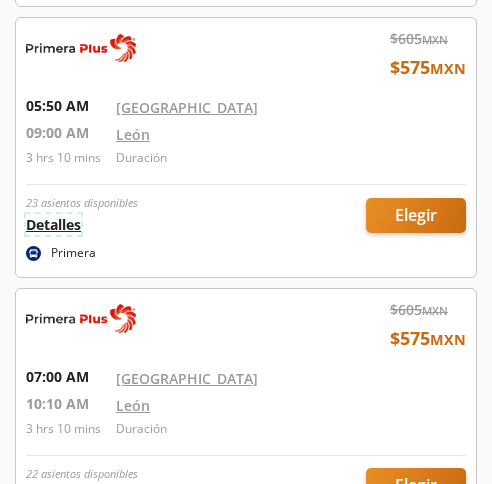 click on "Detalles" at bounding box center [53, 224] 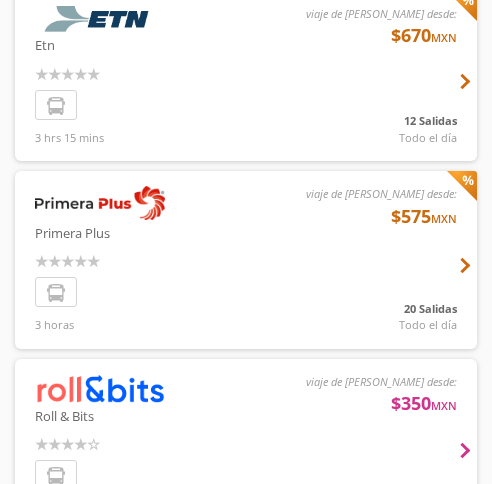 scroll, scrollTop: 441, scrollLeft: 0, axis: vertical 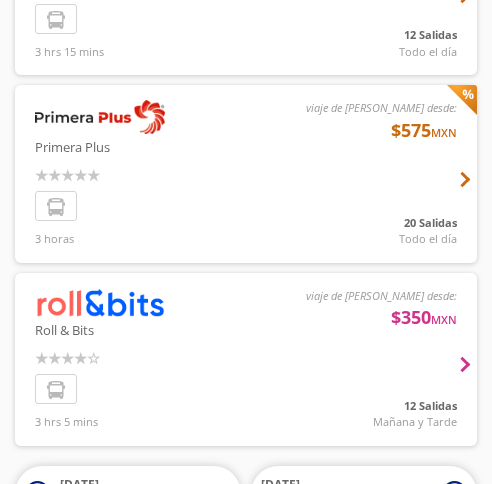 click at bounding box center [246, 174] 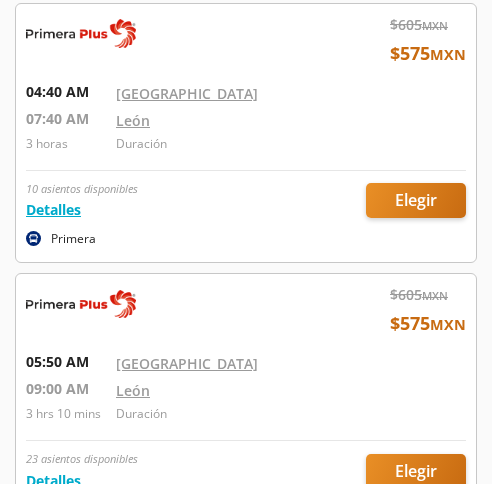 scroll, scrollTop: 400, scrollLeft: 0, axis: vertical 